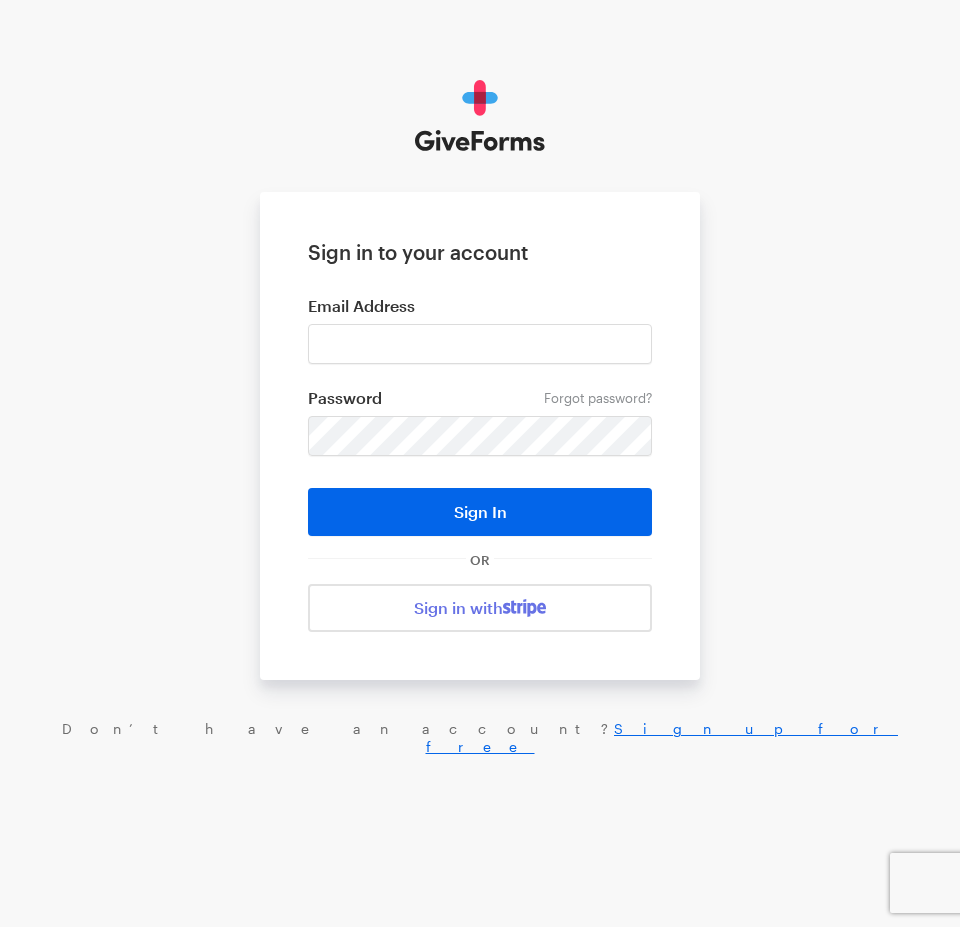 scroll, scrollTop: 0, scrollLeft: 0, axis: both 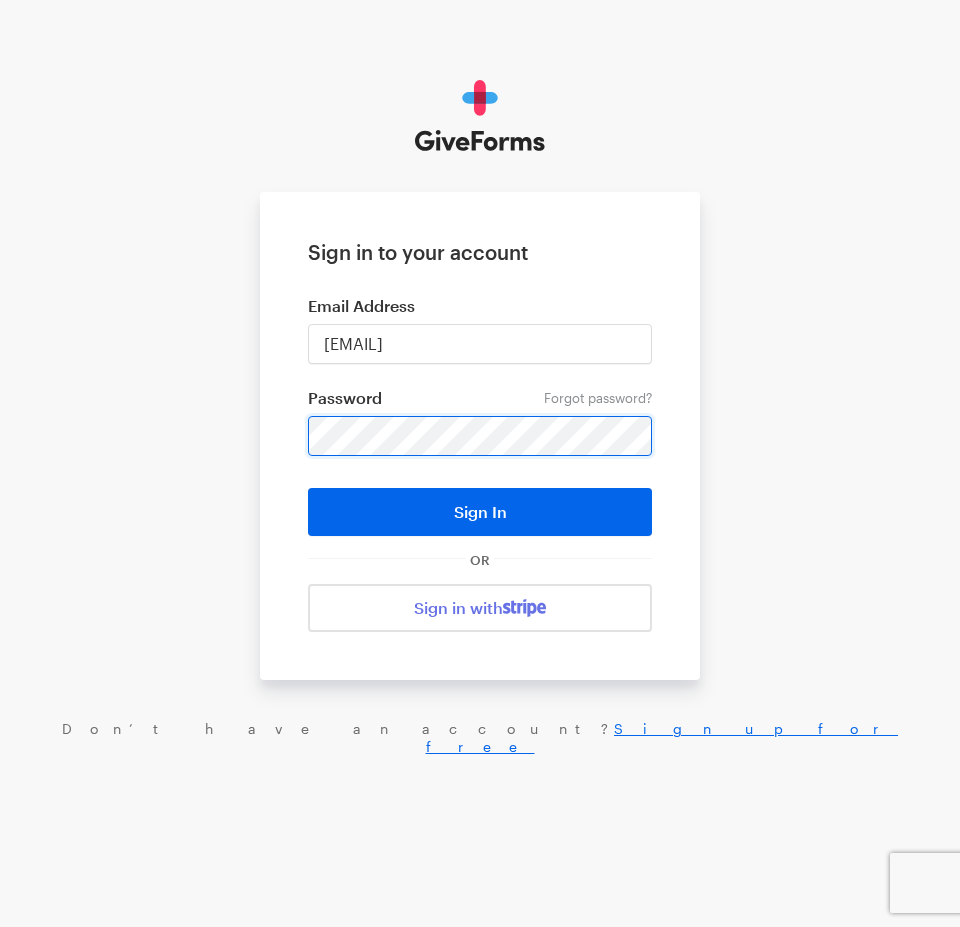 click on "Sign In" at bounding box center (480, 512) 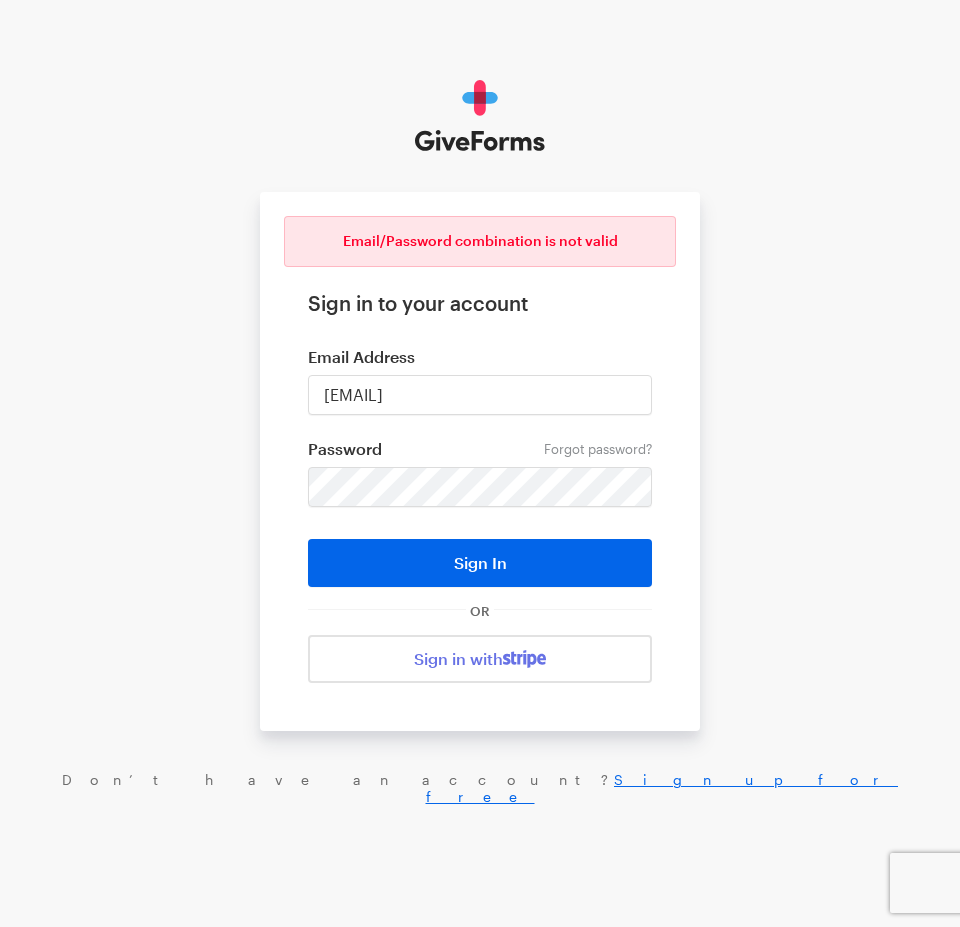 scroll, scrollTop: 0, scrollLeft: 0, axis: both 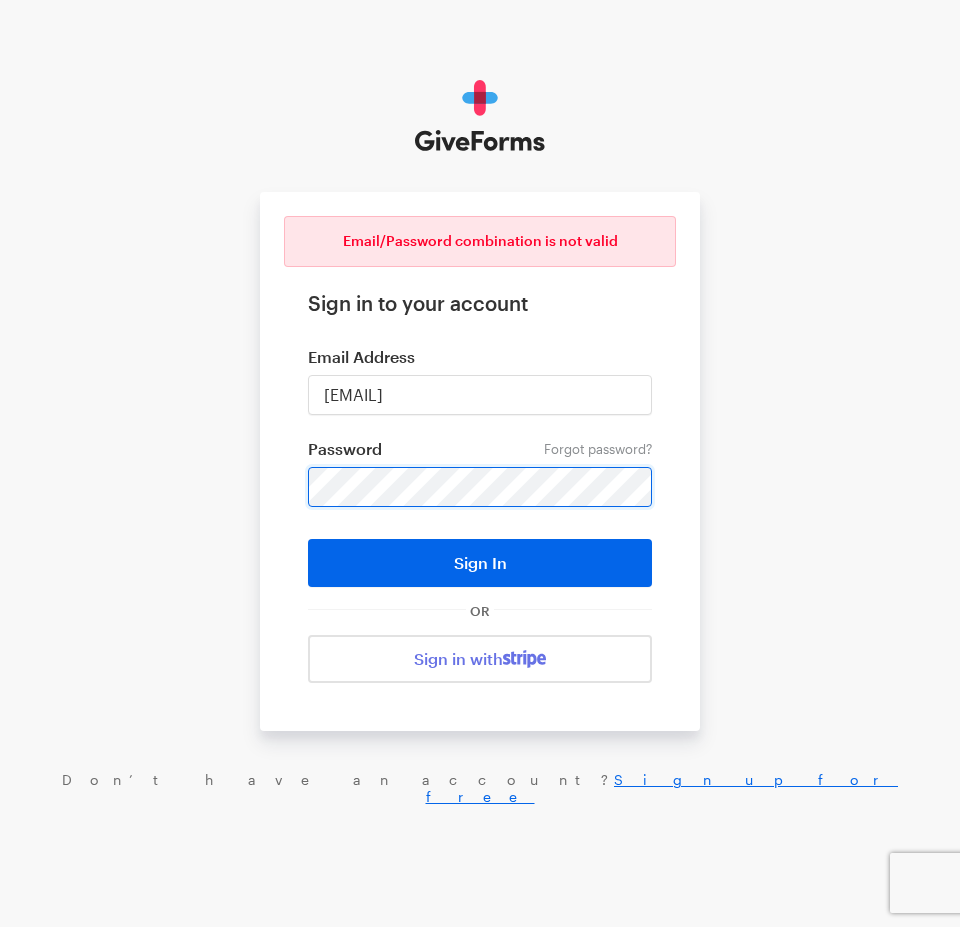 click on "Sign In" at bounding box center (480, 563) 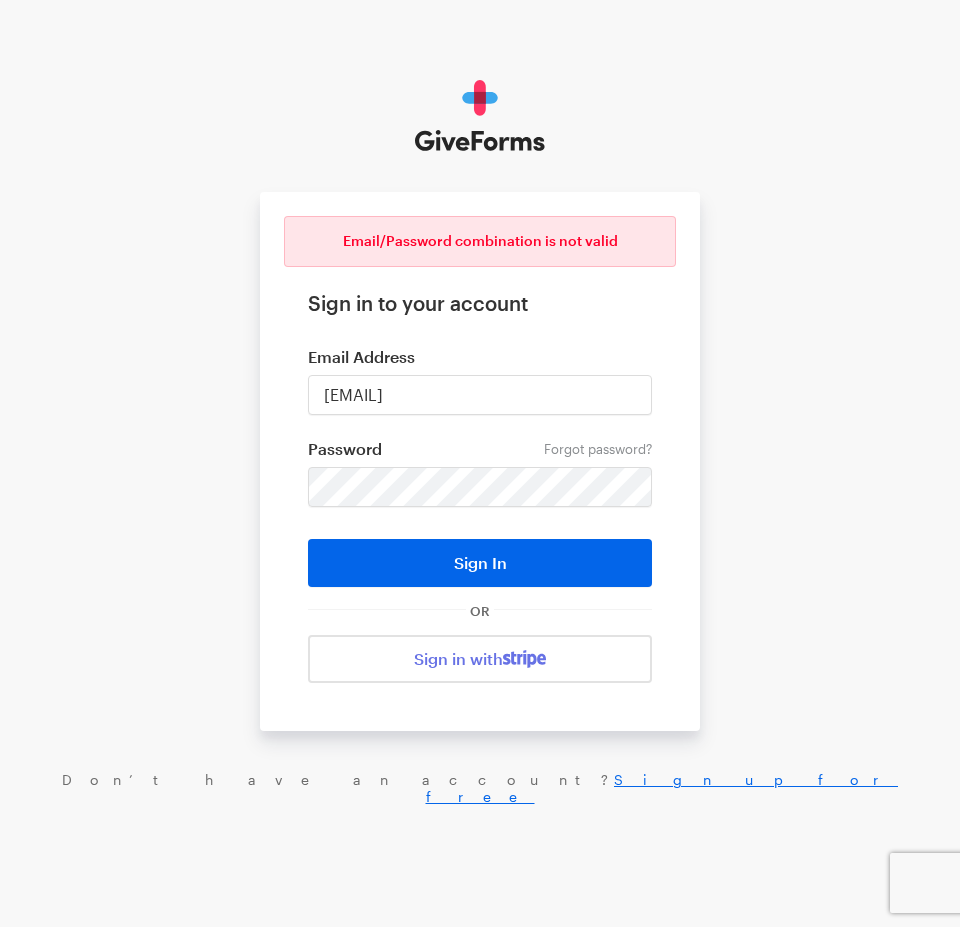 scroll, scrollTop: 0, scrollLeft: 0, axis: both 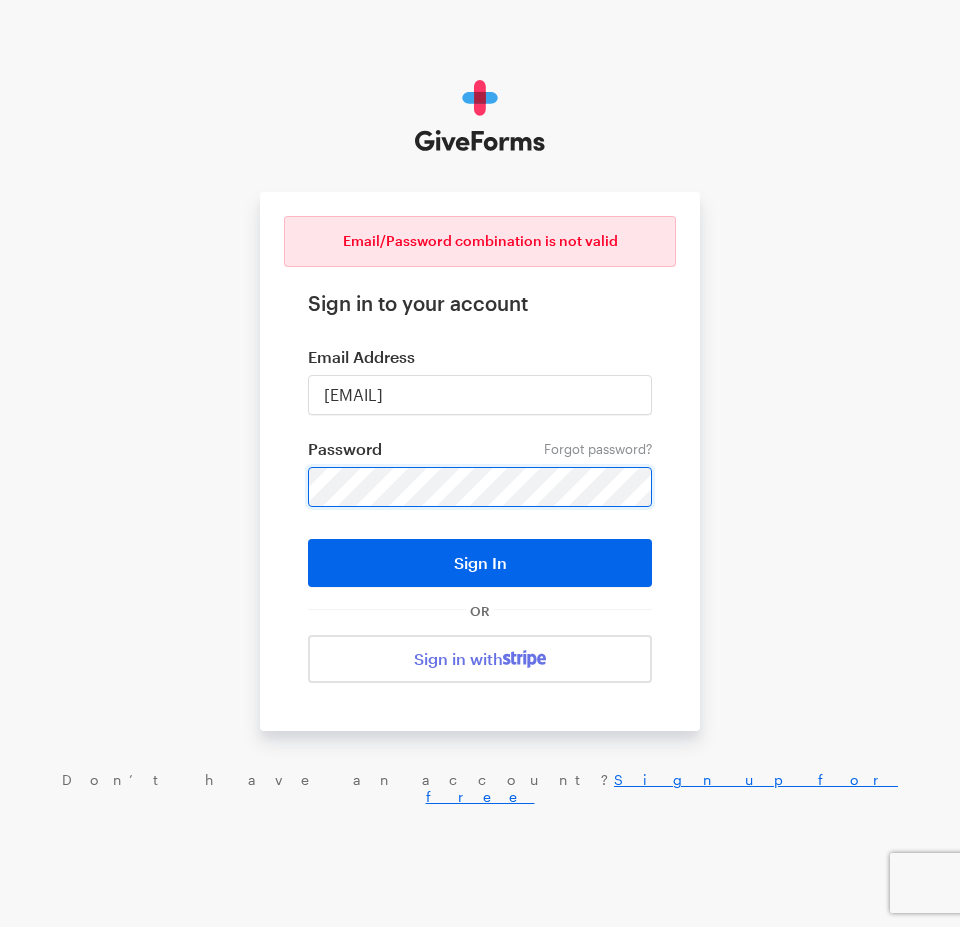 click on "Sign In" at bounding box center [480, 563] 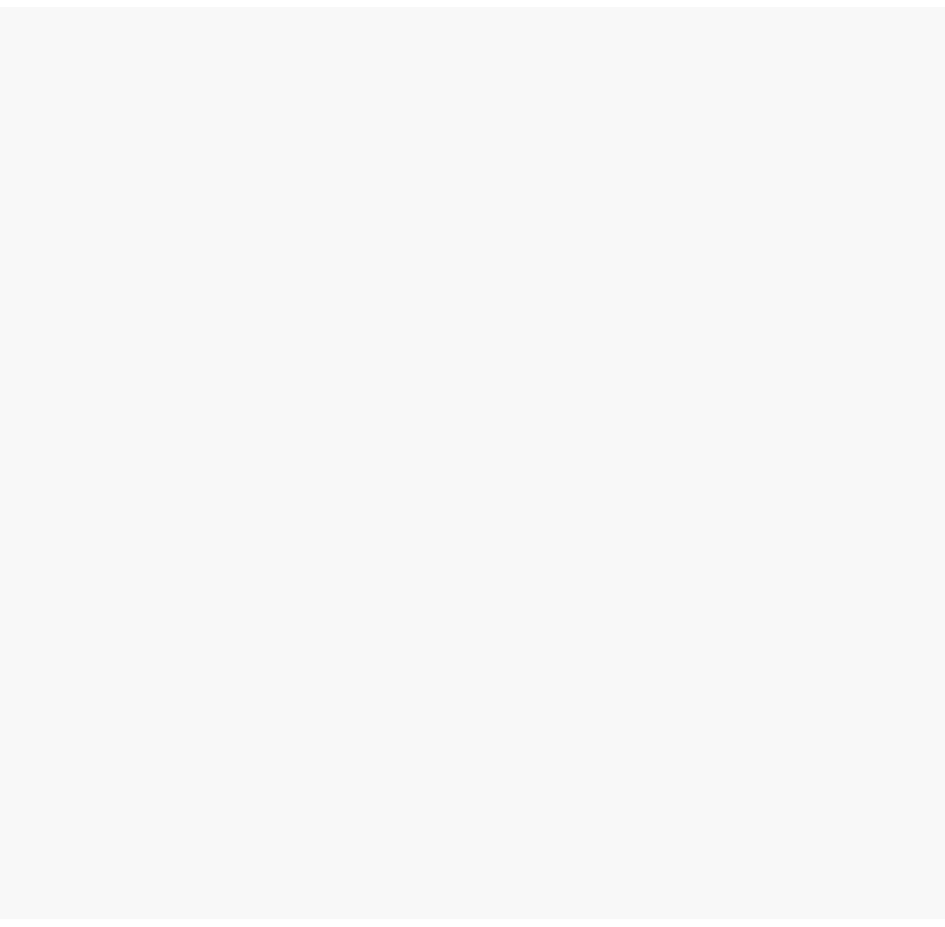 scroll, scrollTop: 0, scrollLeft: 0, axis: both 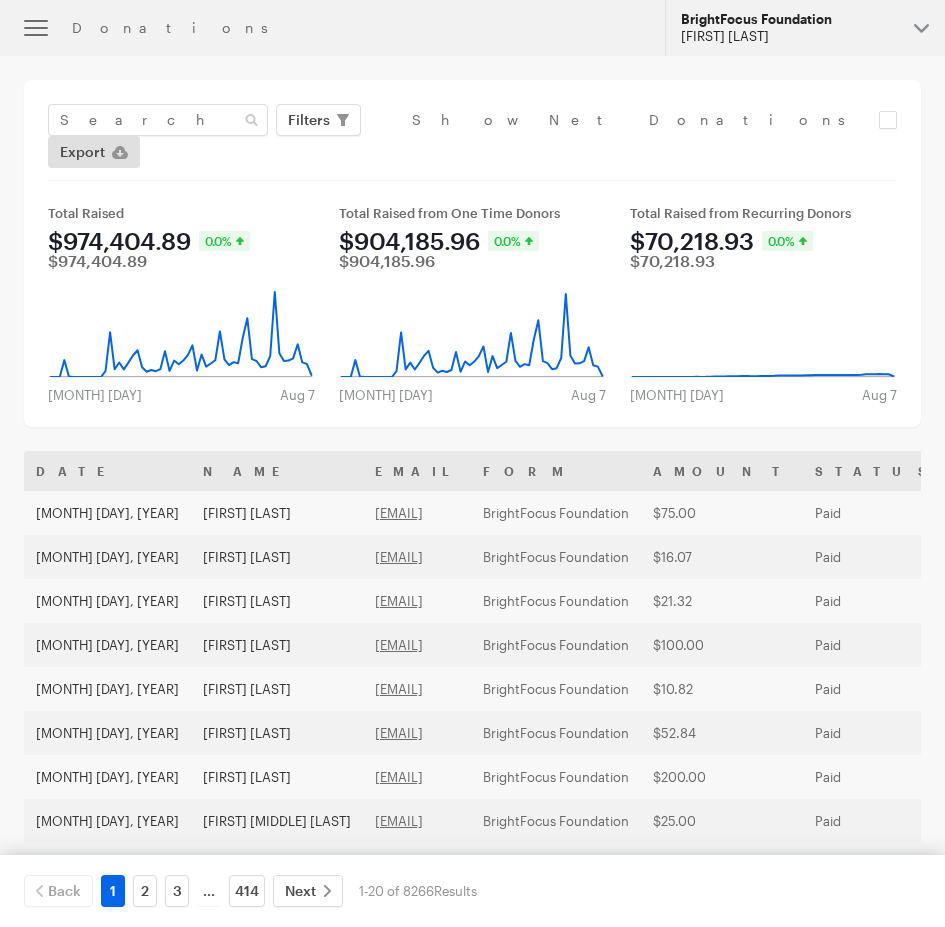 click on "[FIRST] [LAST]" at bounding box center [789, 36] 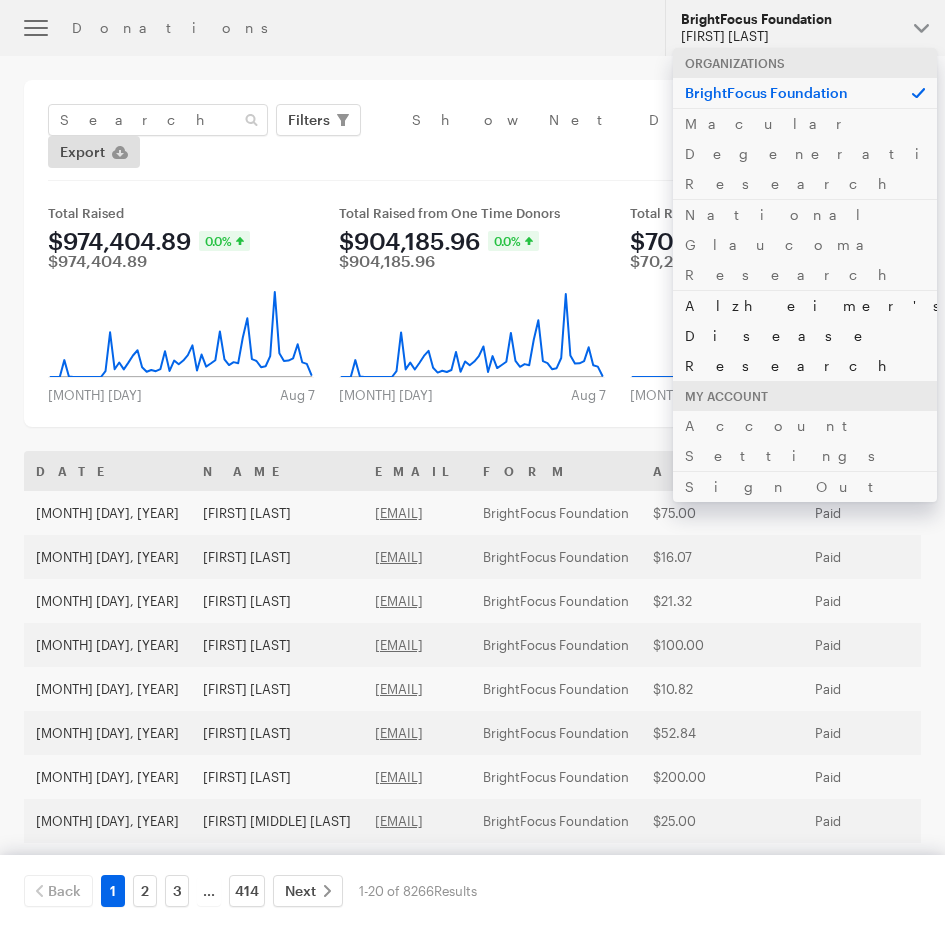 click on "Alzheimer's Disease Research" at bounding box center [805, 335] 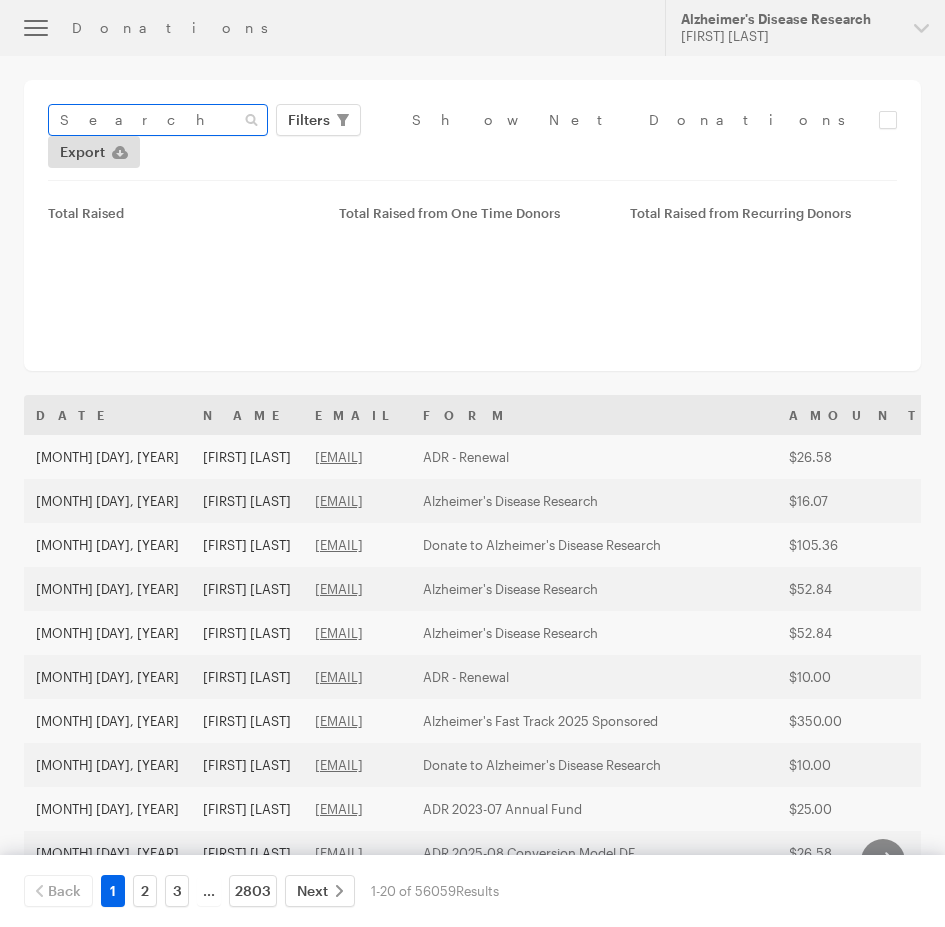 scroll, scrollTop: 0, scrollLeft: 0, axis: both 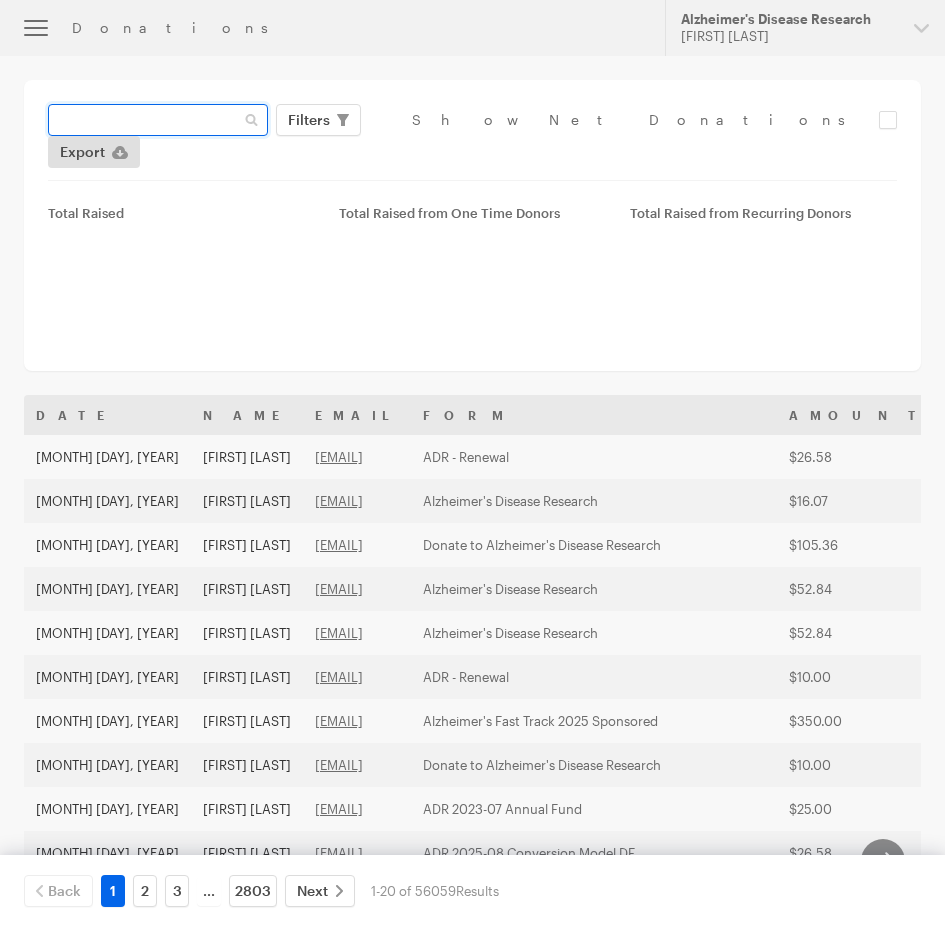 click at bounding box center (158, 120) 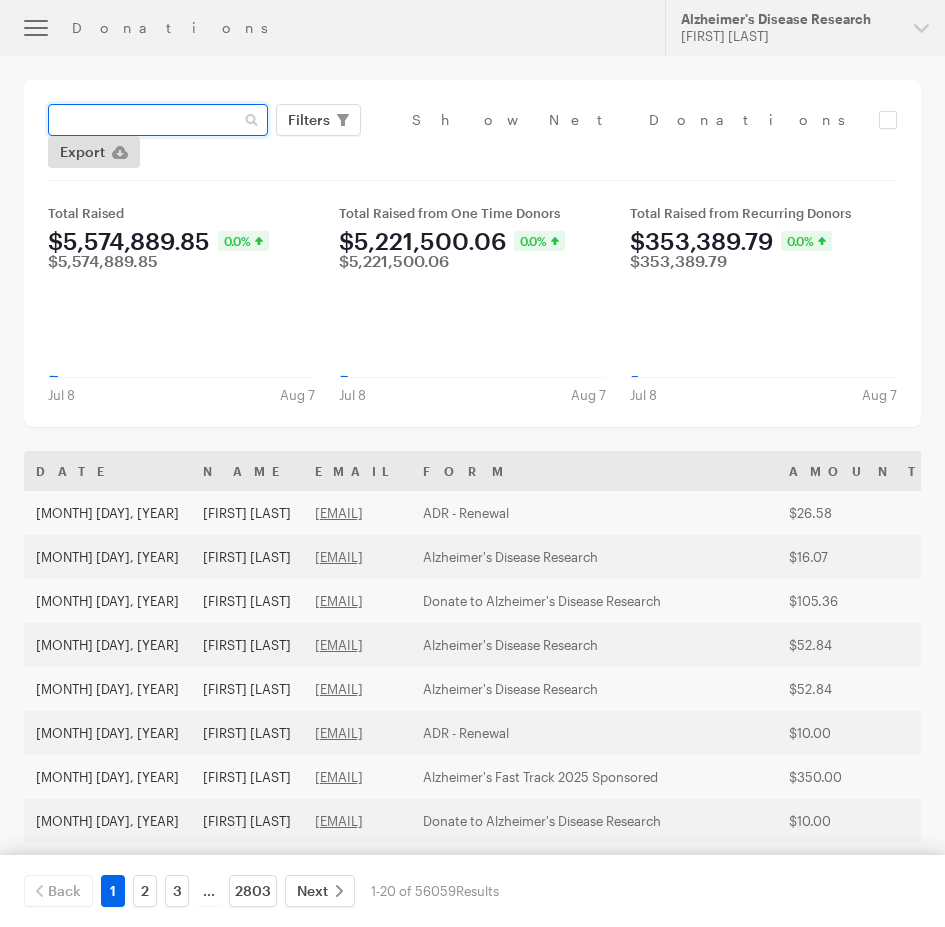 paste on "067976149" 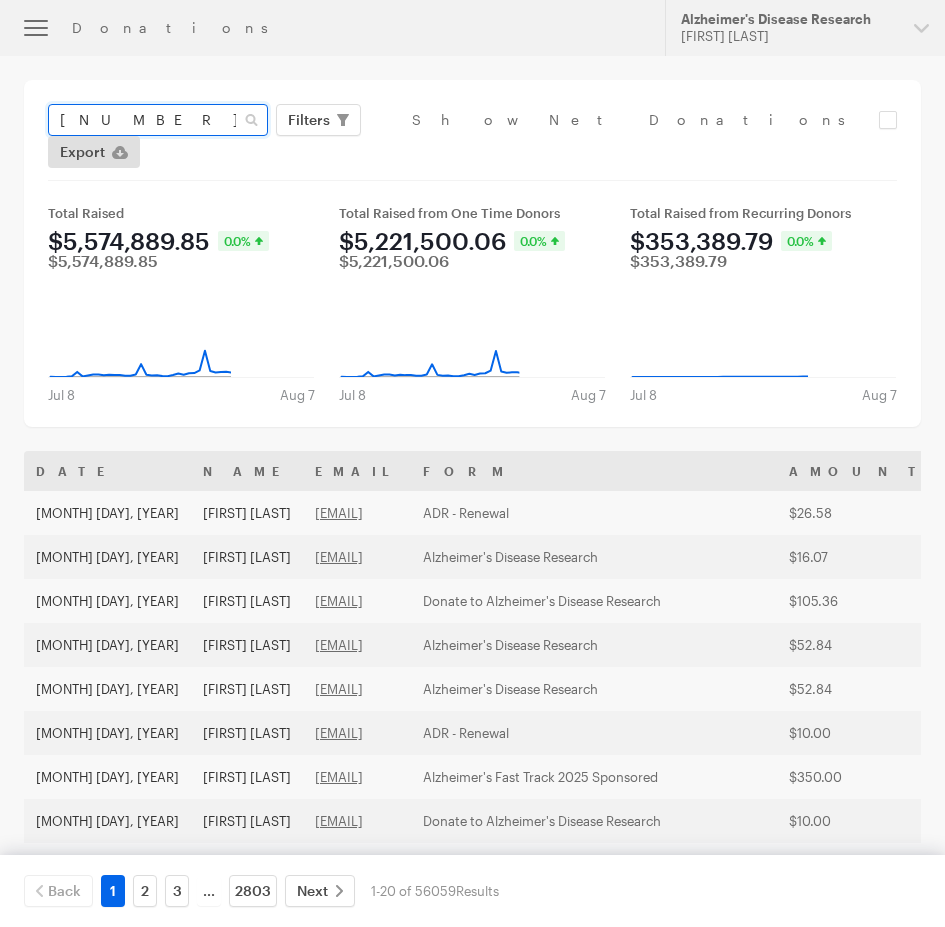 type on "[NUMBER]" 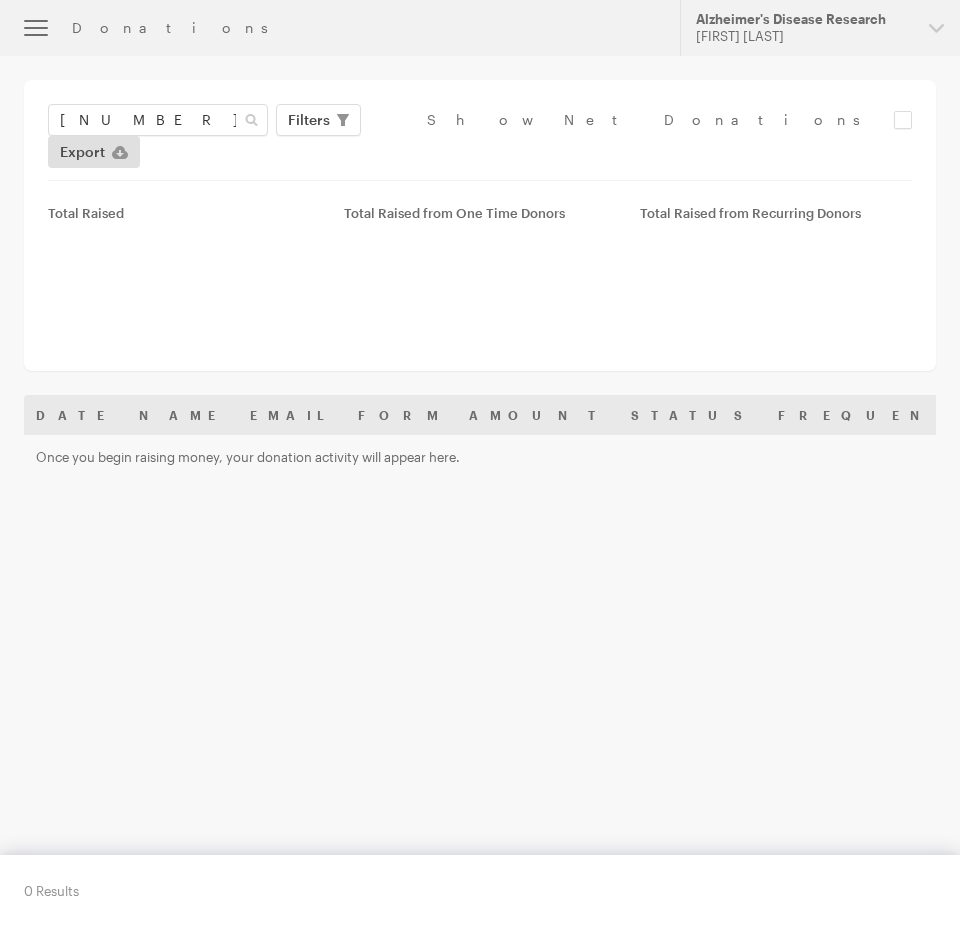 scroll, scrollTop: 0, scrollLeft: 0, axis: both 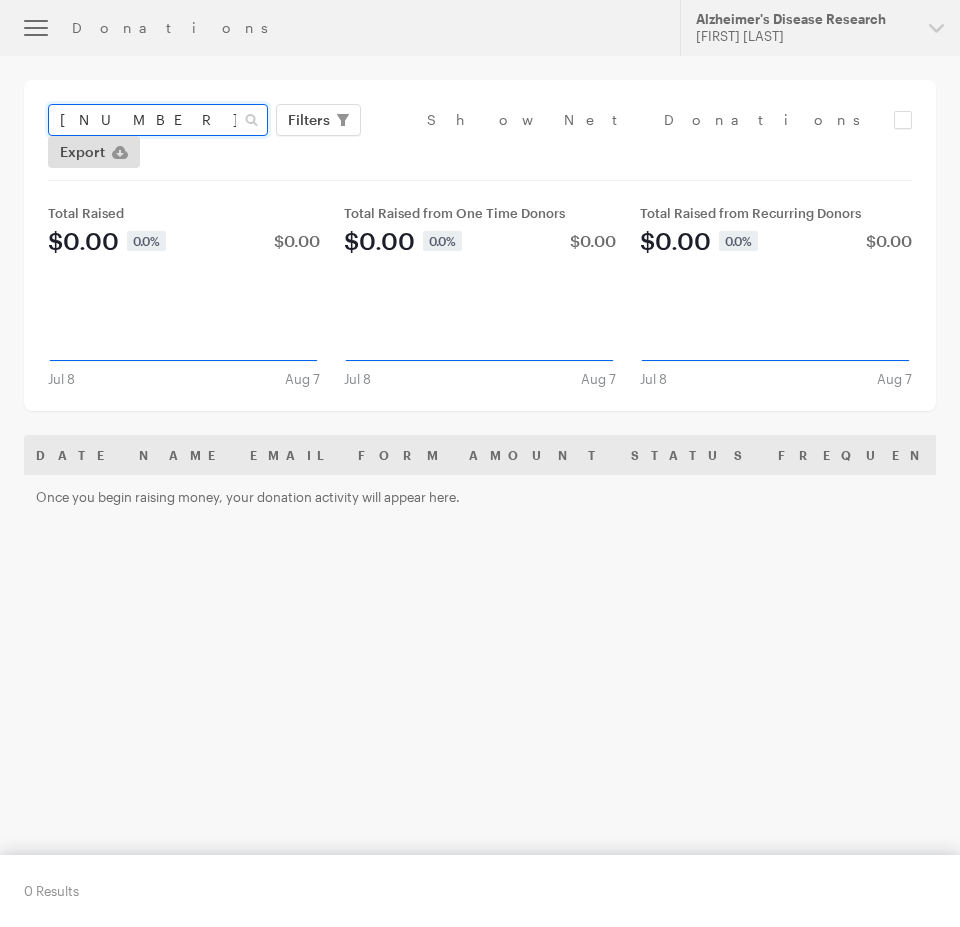 drag, startPoint x: 180, startPoint y: 134, endPoint x: 0, endPoint y: 94, distance: 184.39088 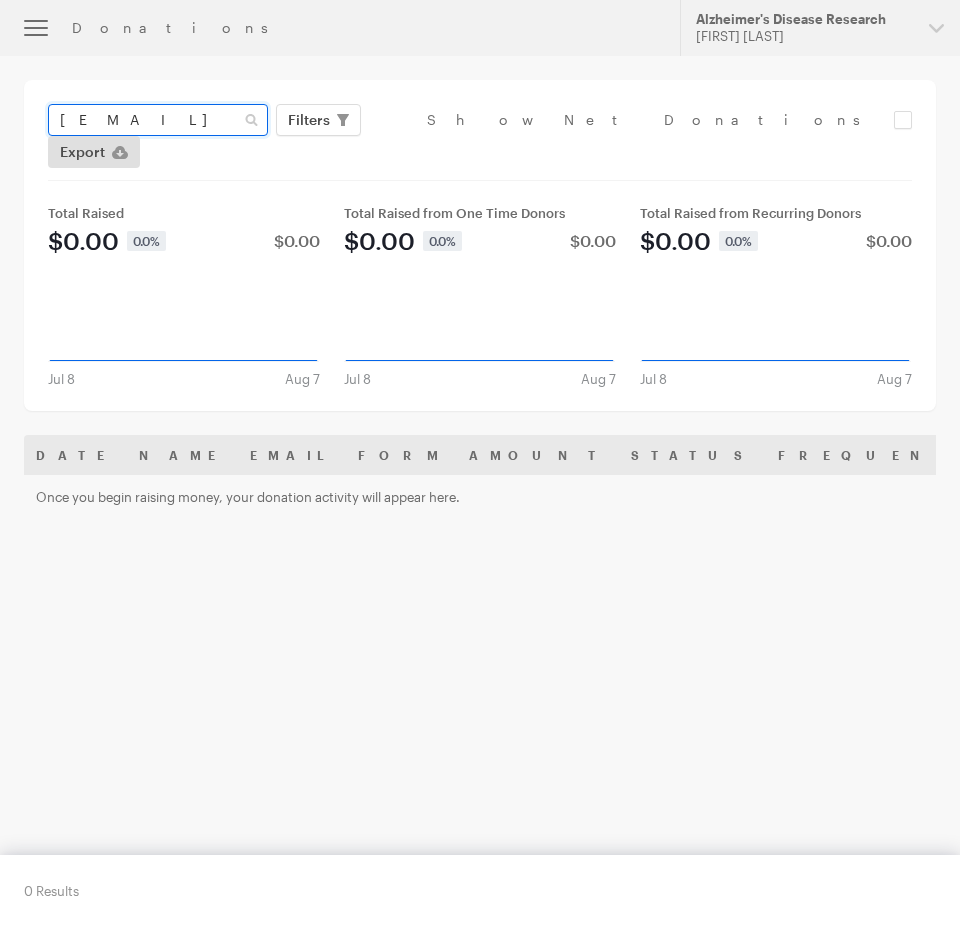 type on "[EMAIL]" 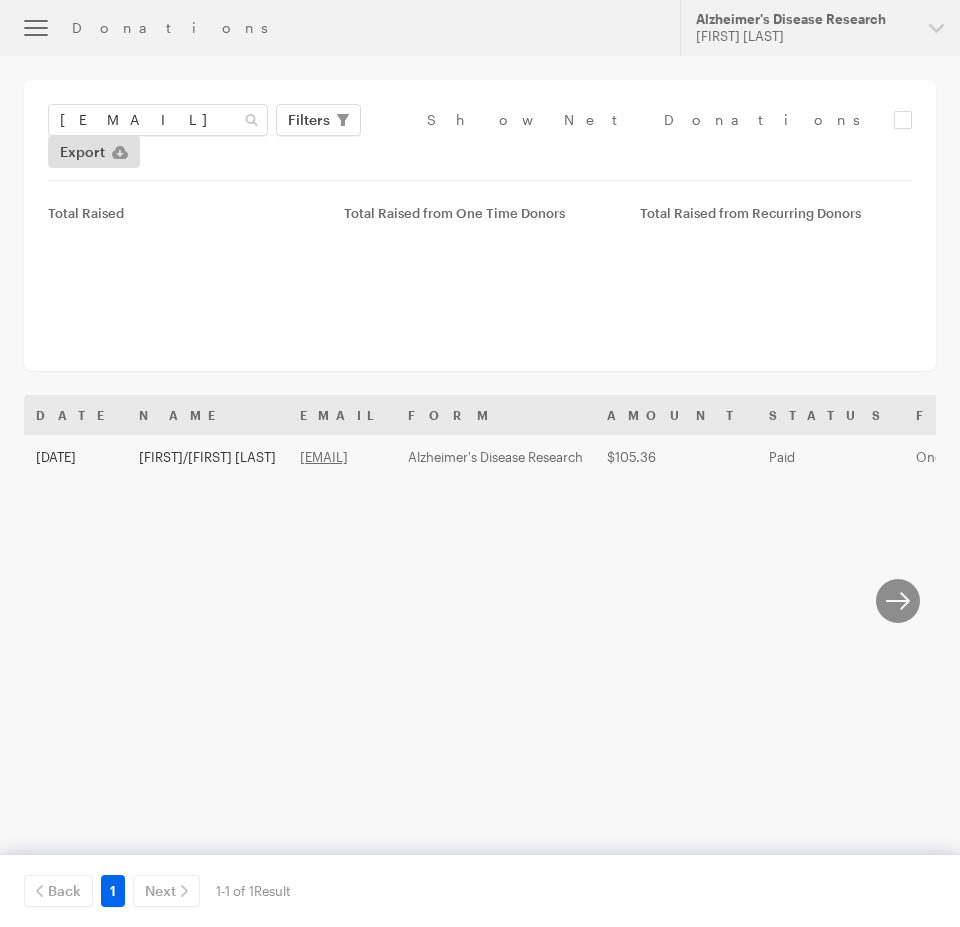 scroll, scrollTop: 0, scrollLeft: 0, axis: both 